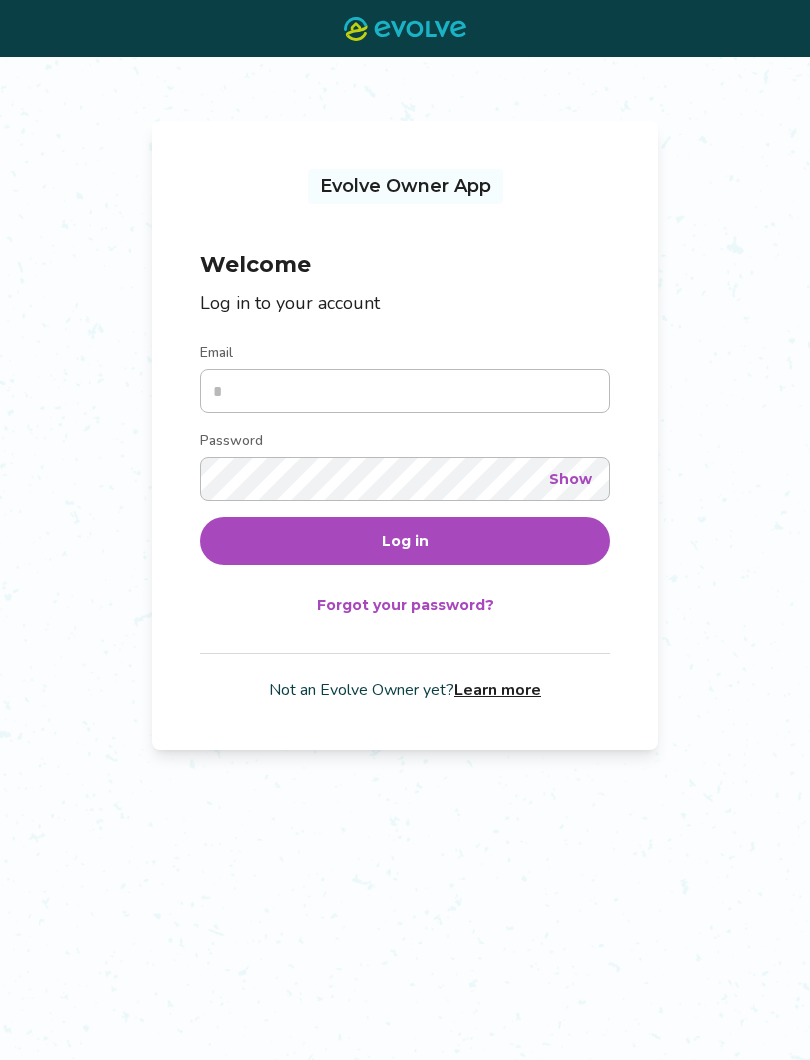 scroll, scrollTop: 0, scrollLeft: 0, axis: both 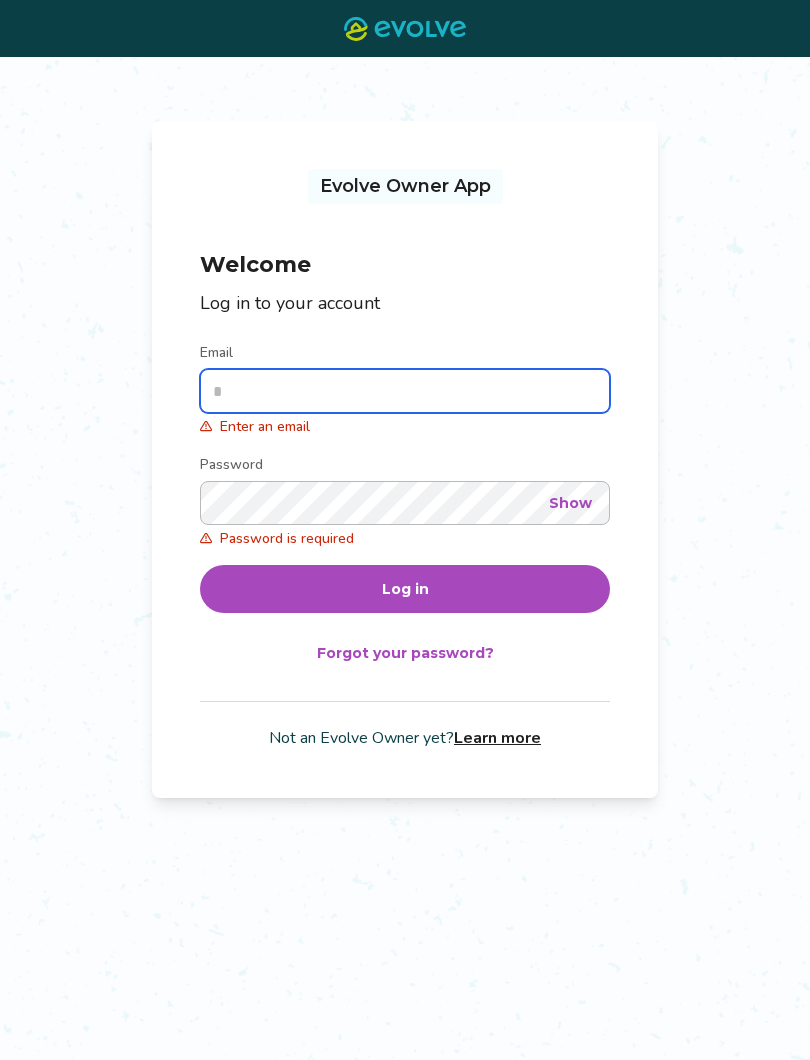 click on "Email" at bounding box center (405, 391) 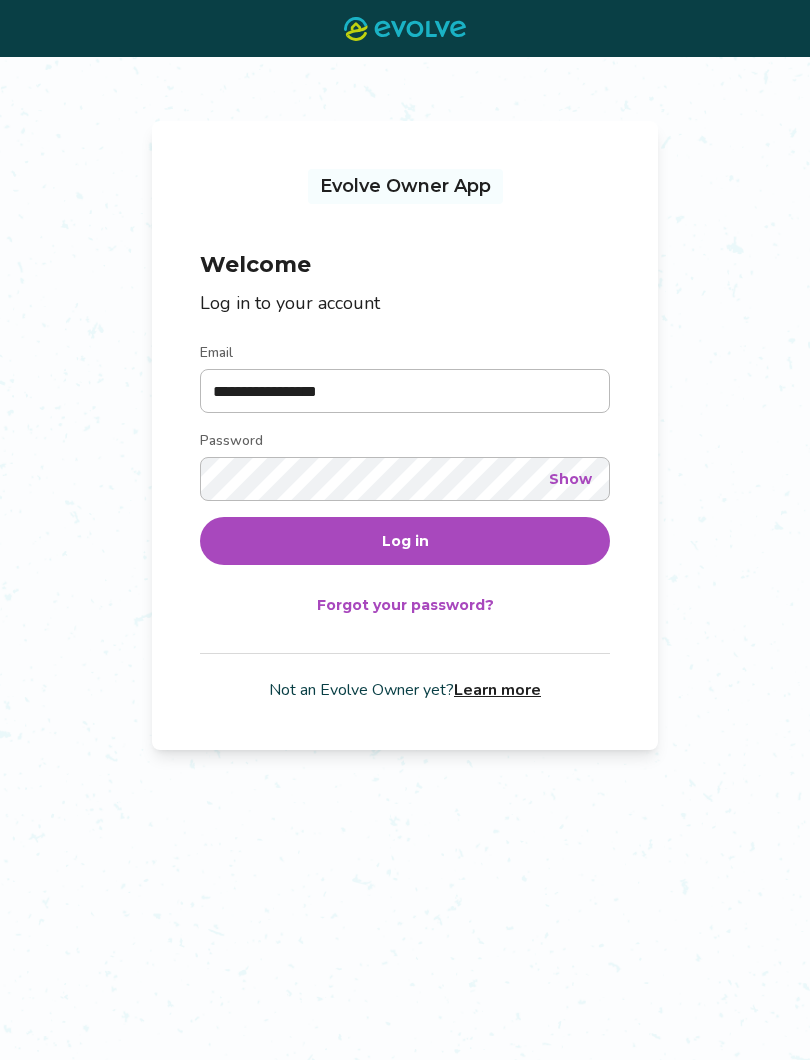 click on "Log in" at bounding box center [405, 541] 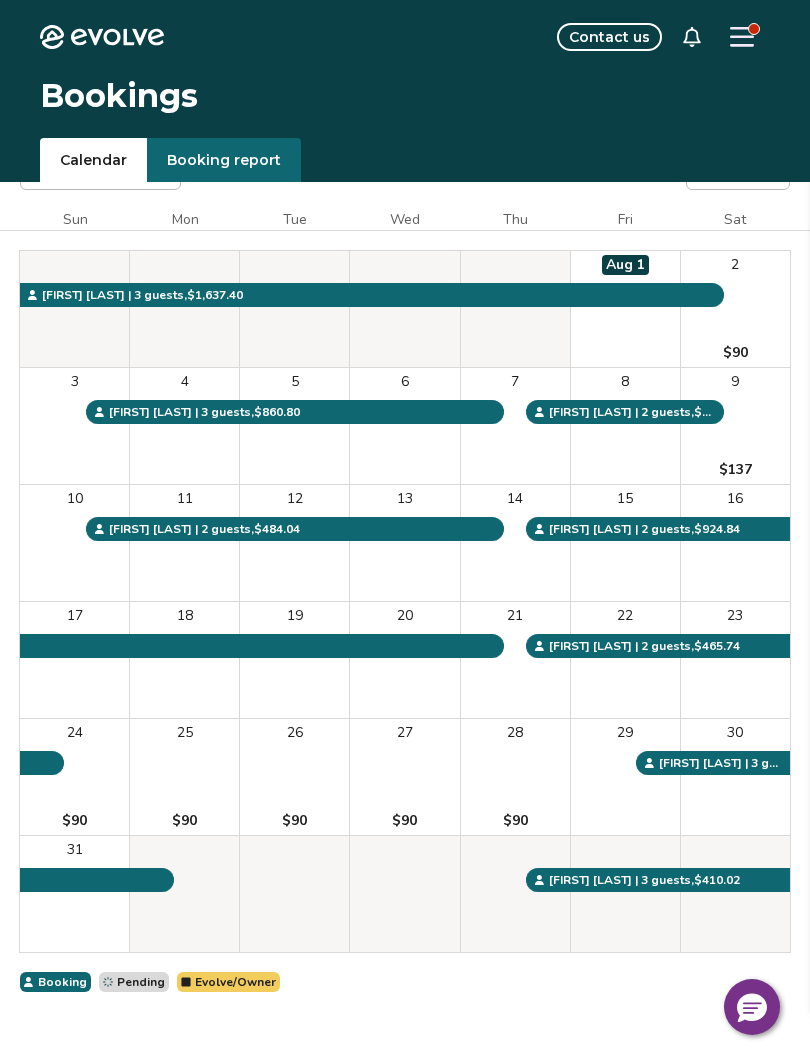 scroll, scrollTop: 50, scrollLeft: 0, axis: vertical 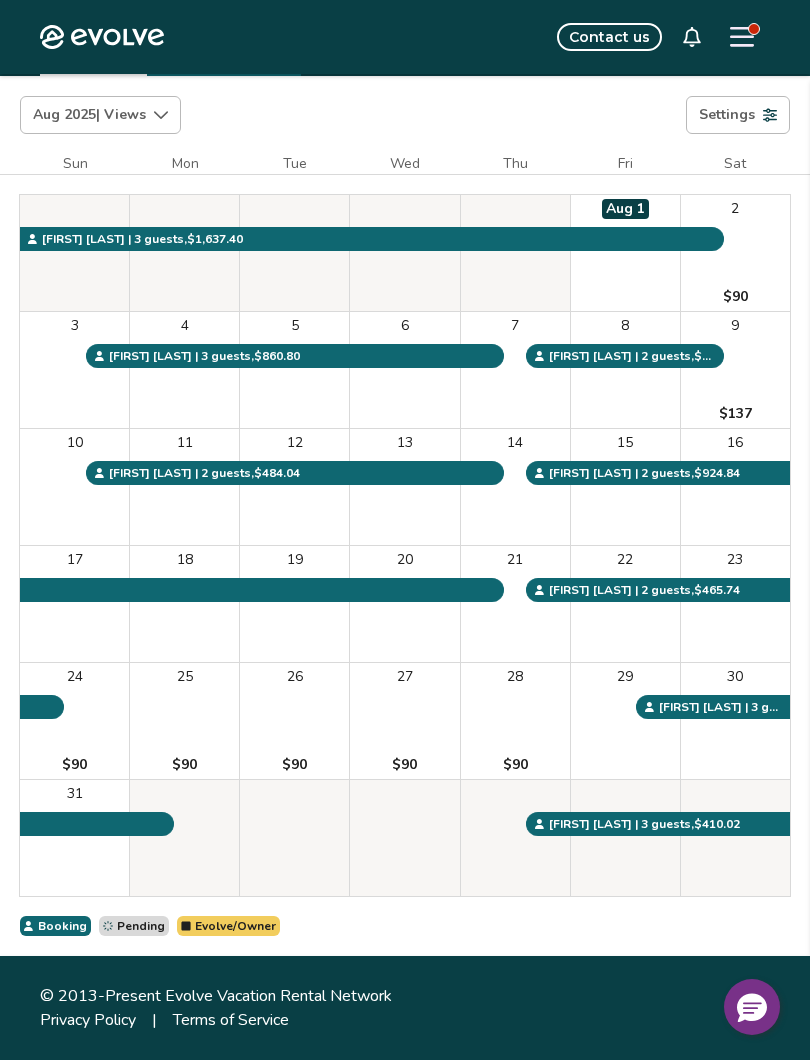 click on "Aug 2025  | Views" at bounding box center [100, 115] 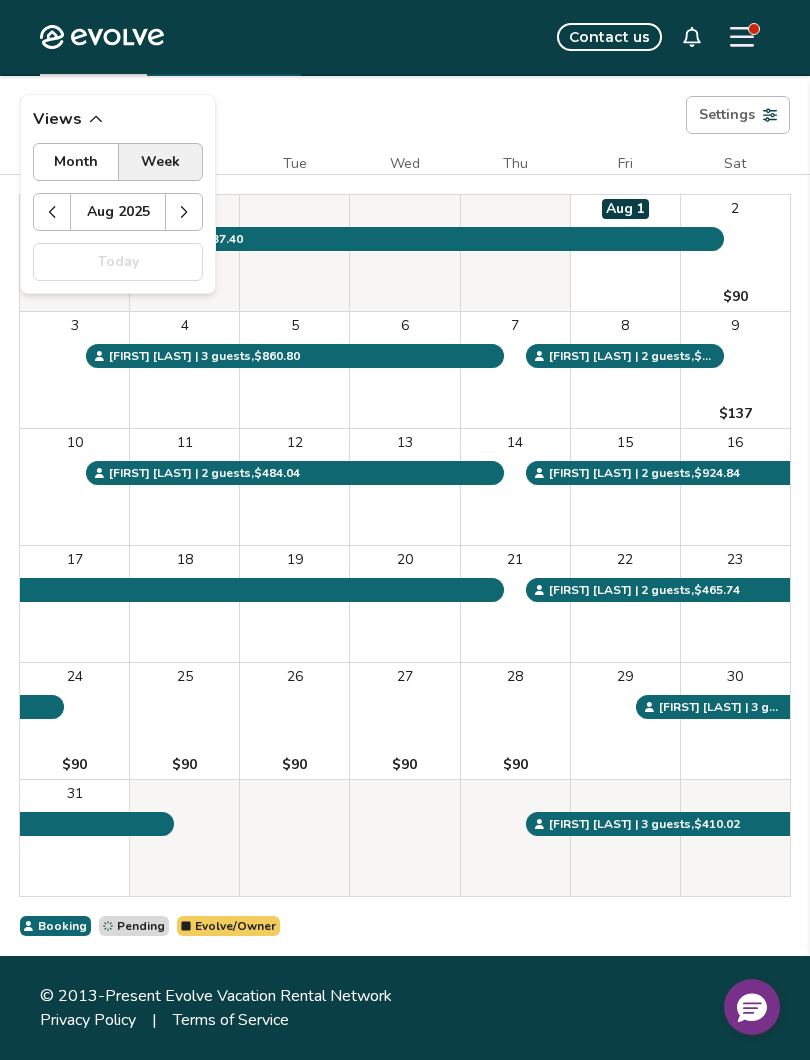 click 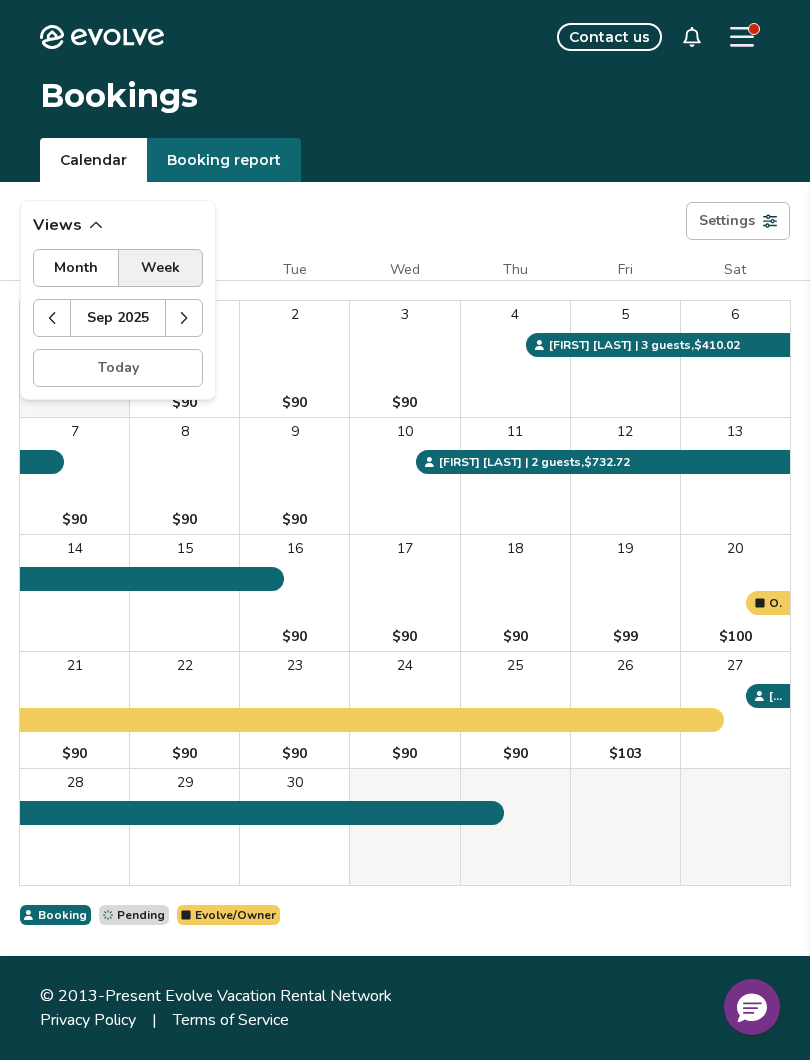 click 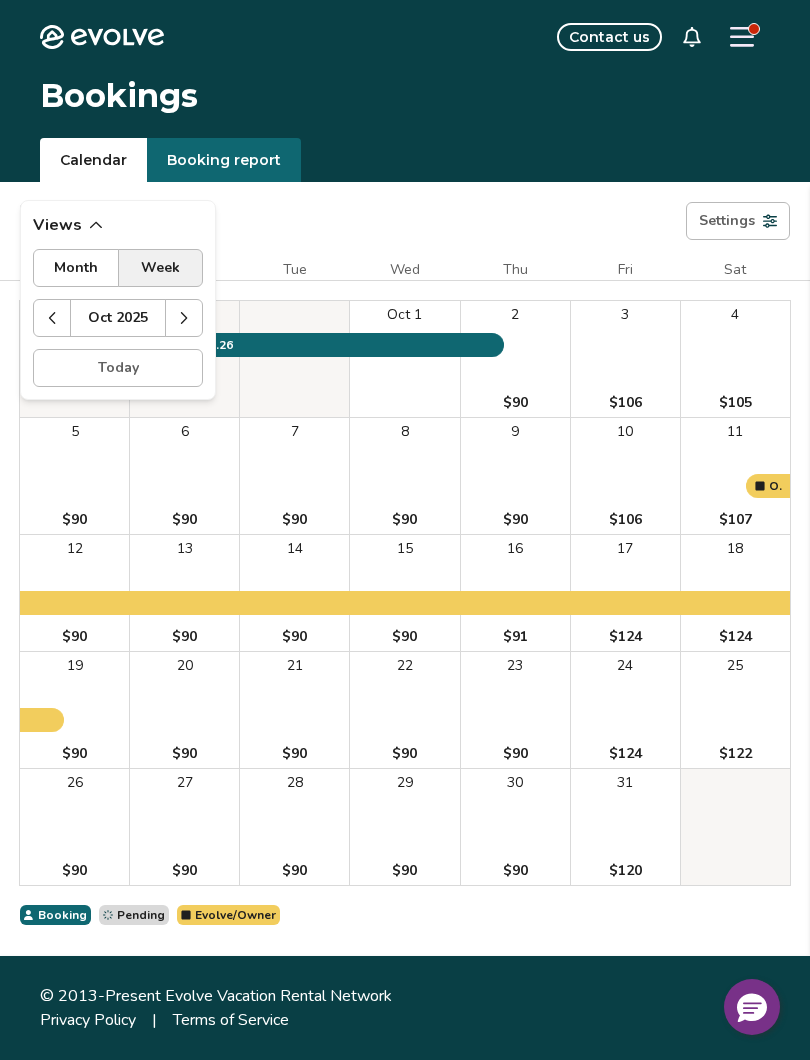 click 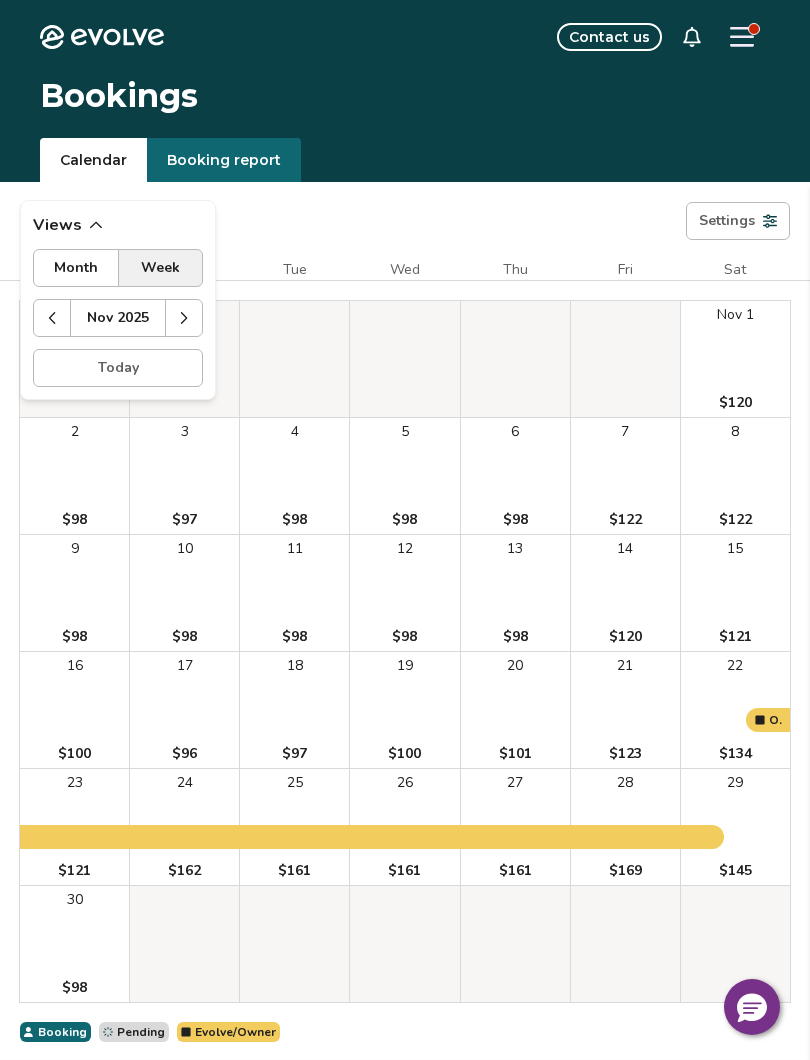 click 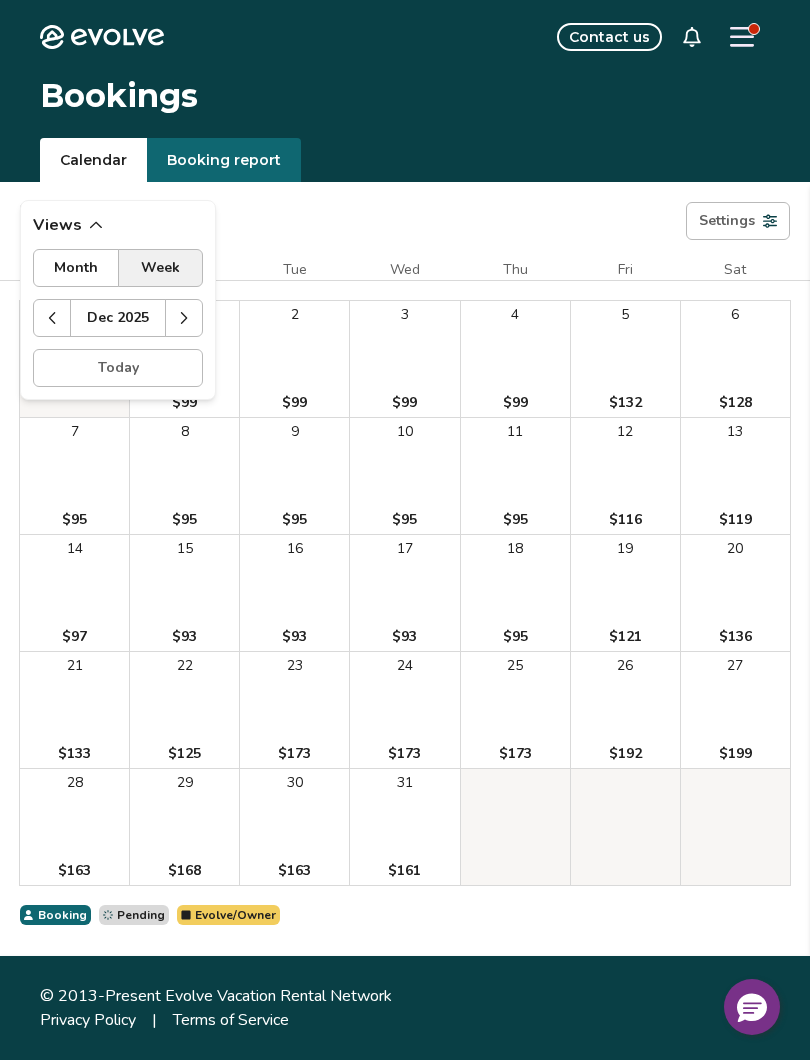 click 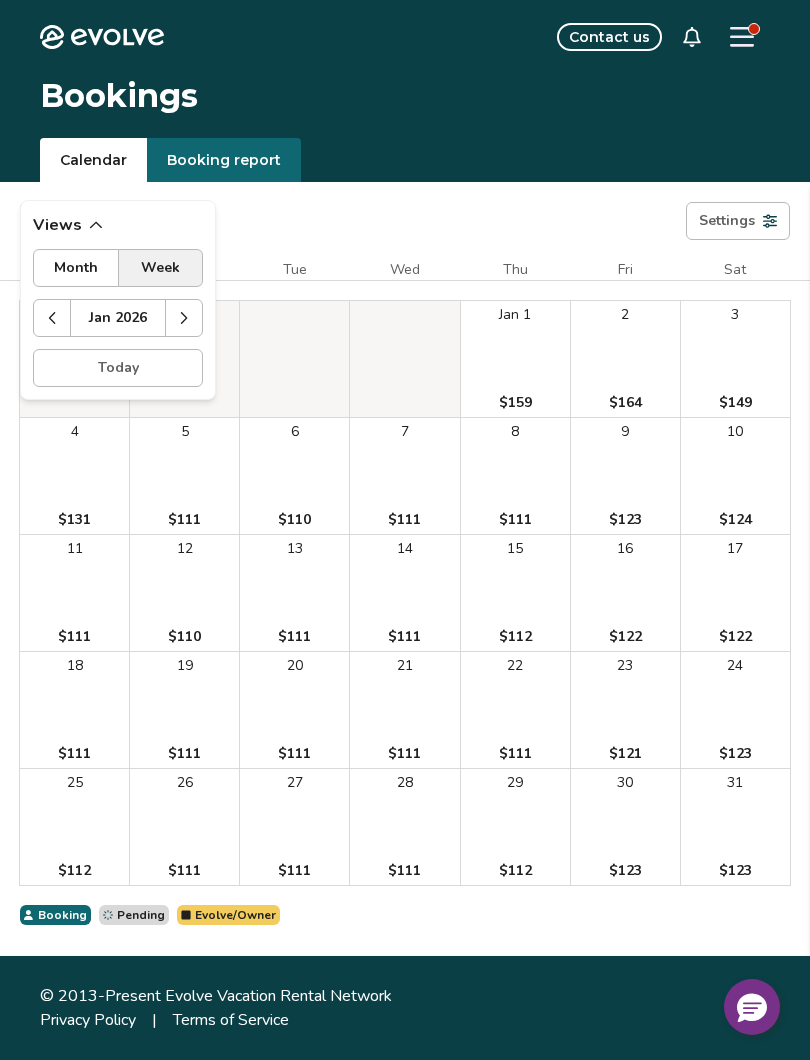 click 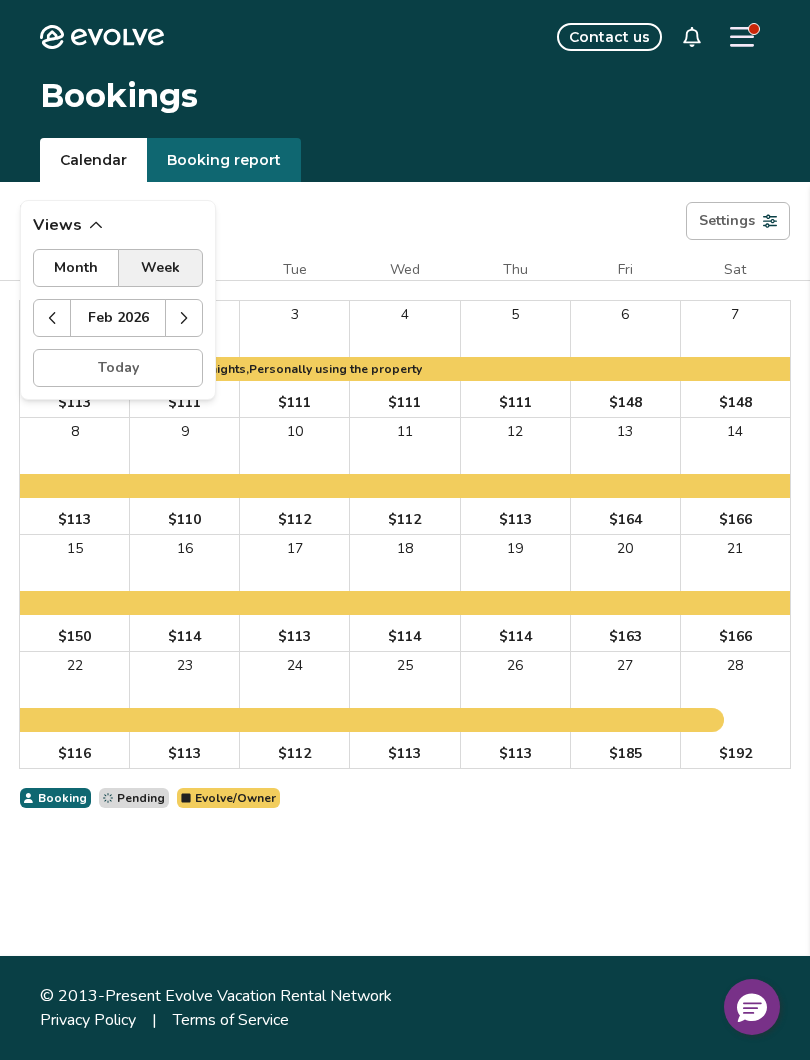 click 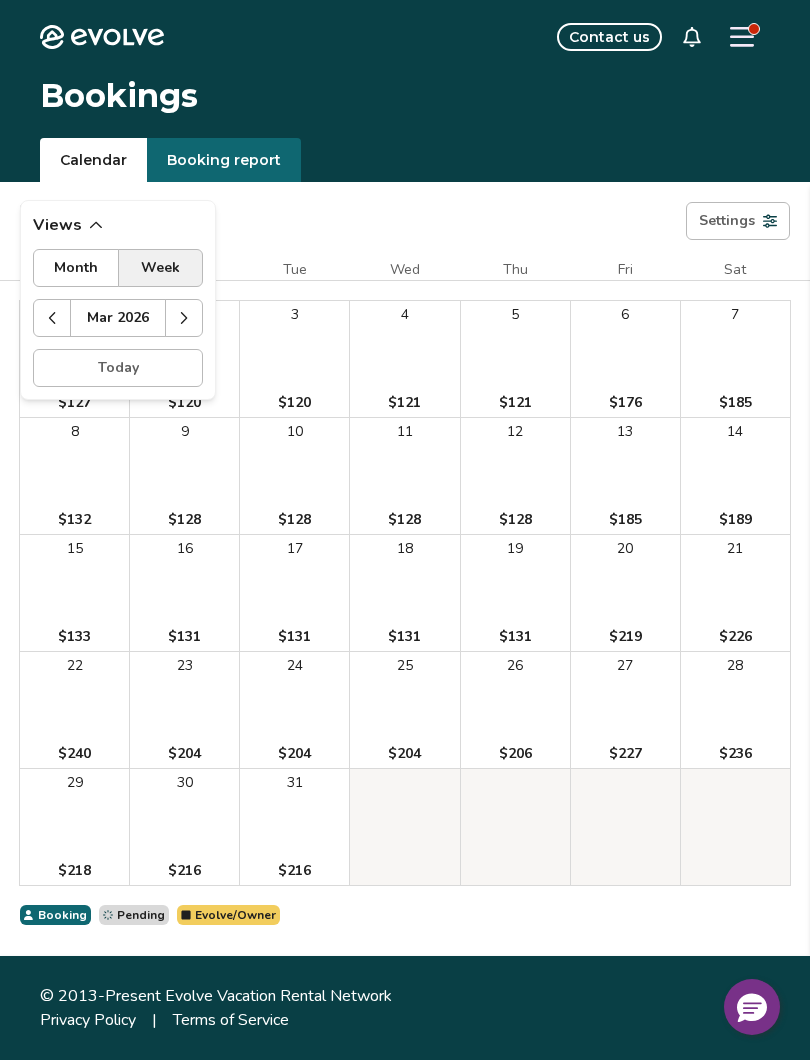 click 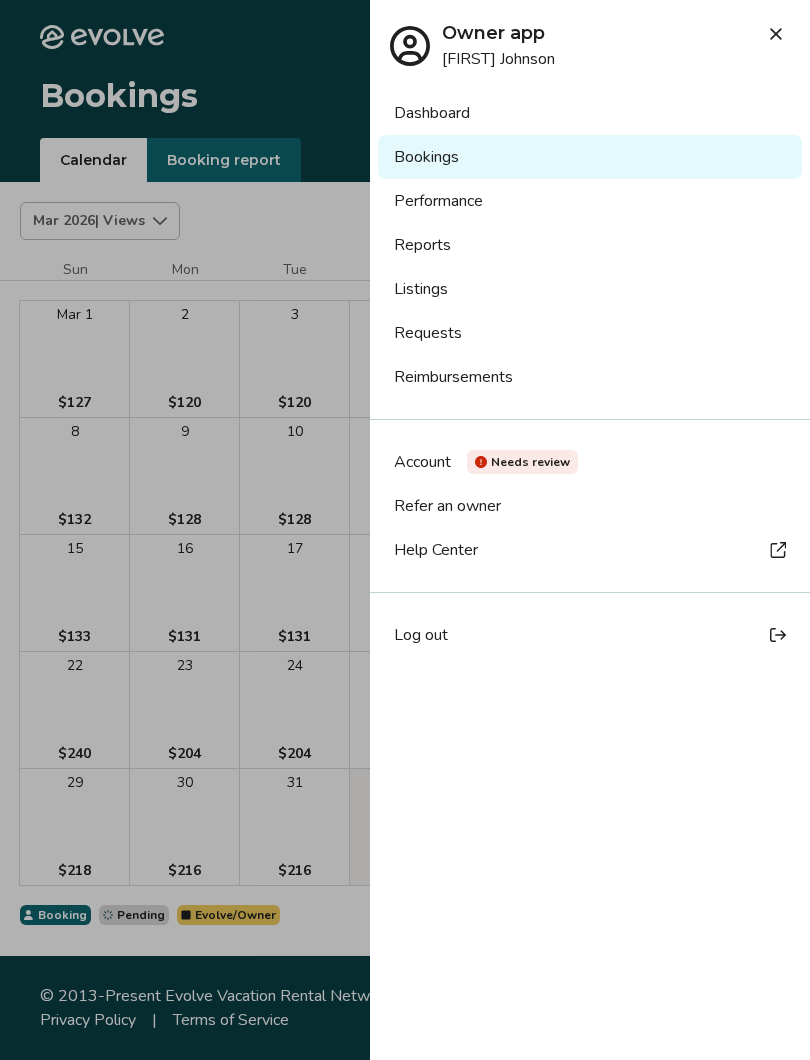 click on "Log out" at bounding box center [421, 635] 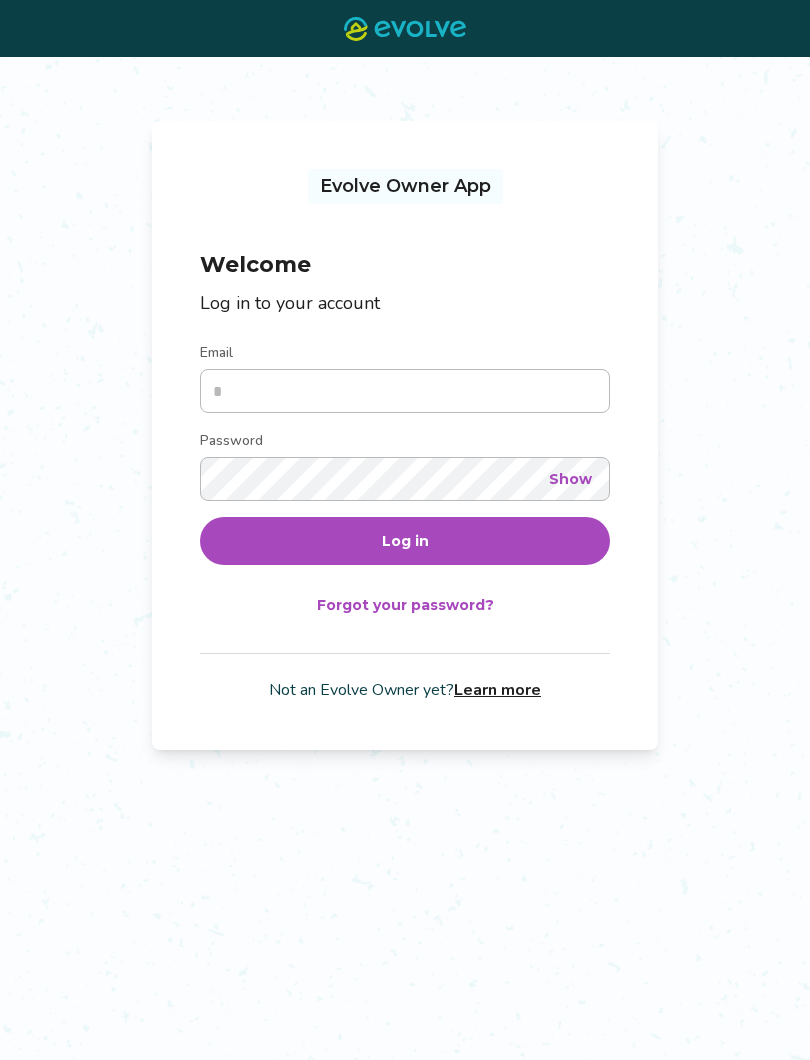 scroll, scrollTop: 0, scrollLeft: 0, axis: both 